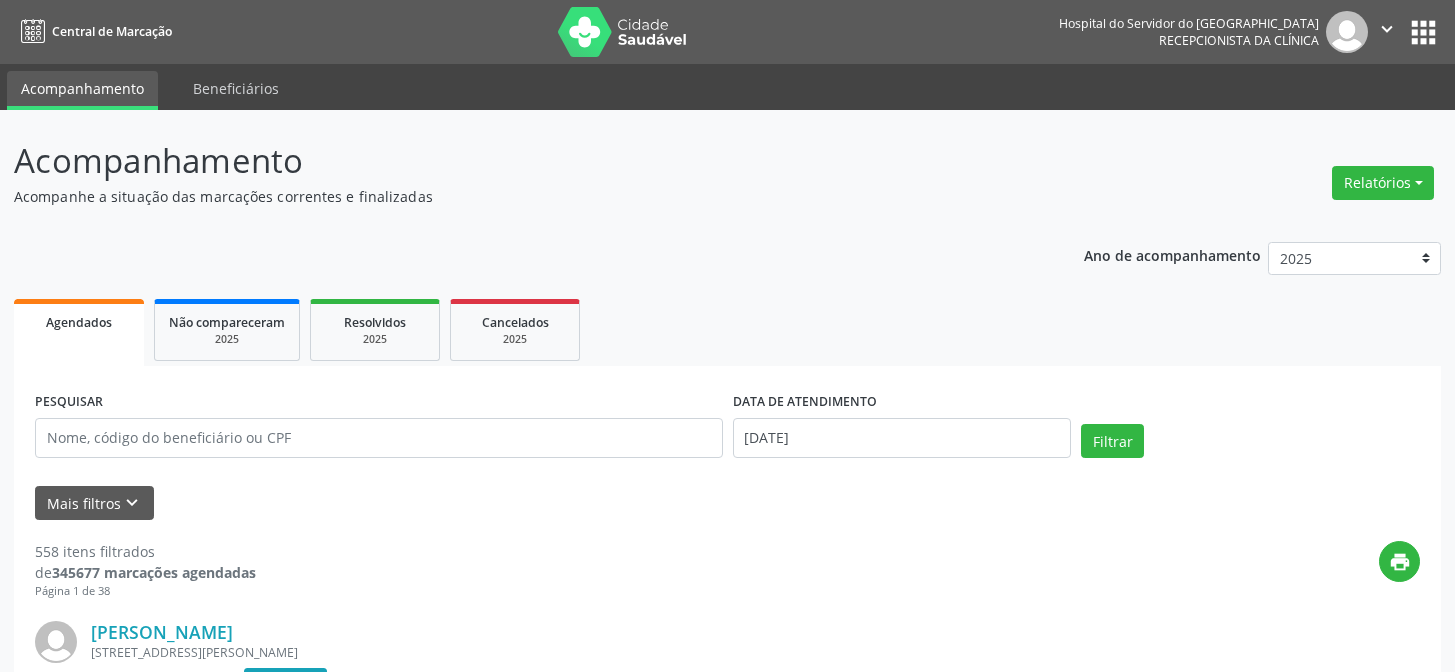 scroll, scrollTop: 0, scrollLeft: 0, axis: both 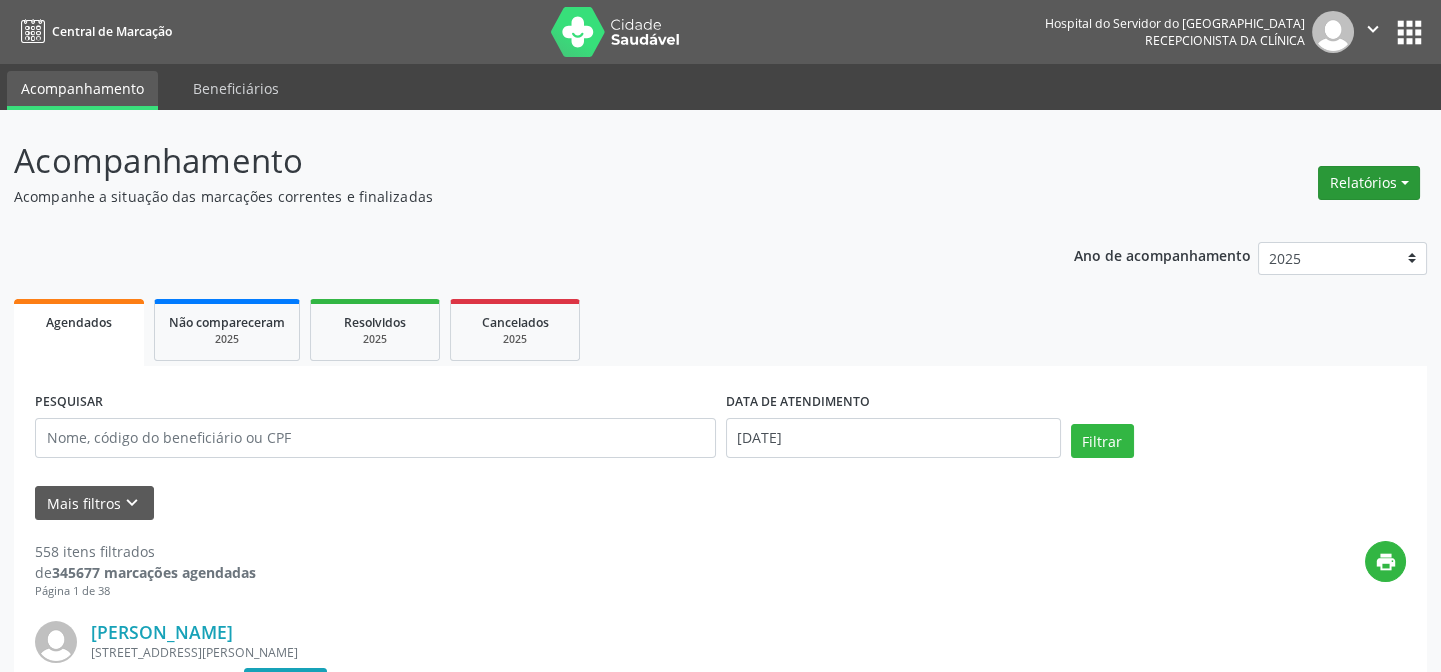 click on "Relatórios" at bounding box center [1369, 183] 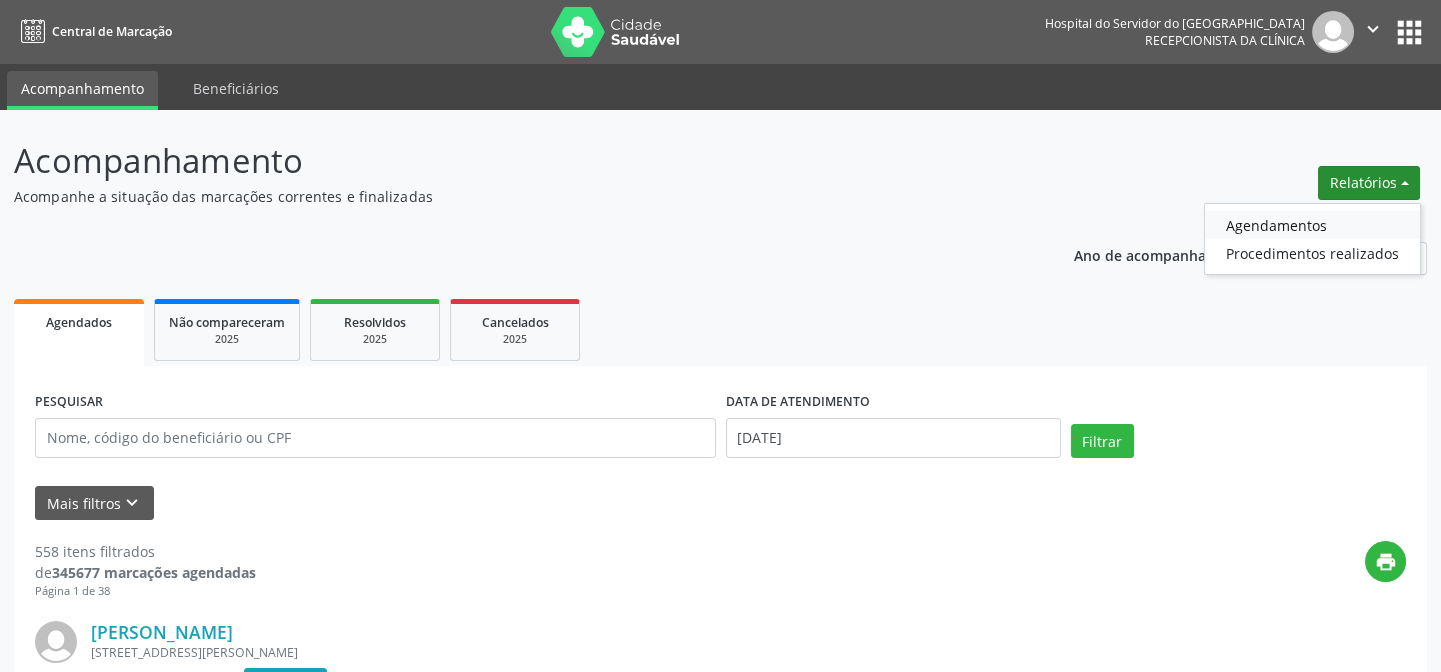 click on "Agendamentos" at bounding box center [1312, 225] 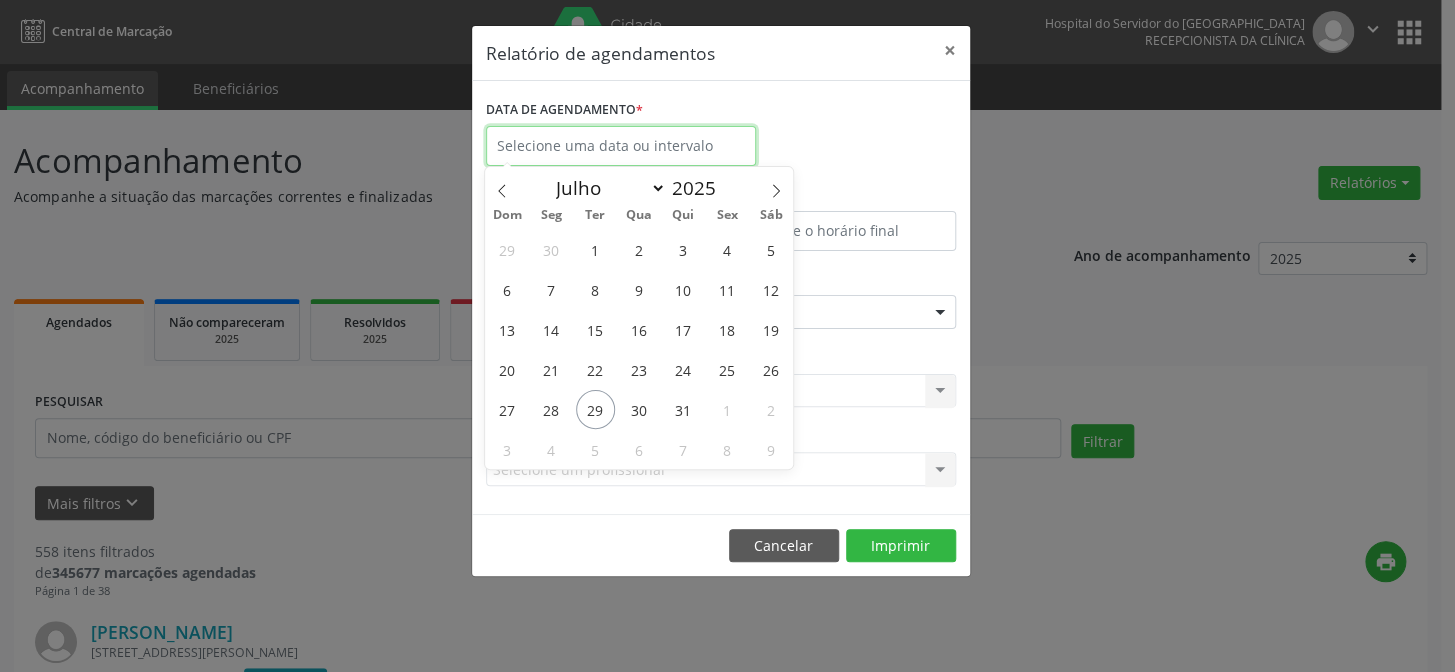 click at bounding box center (621, 146) 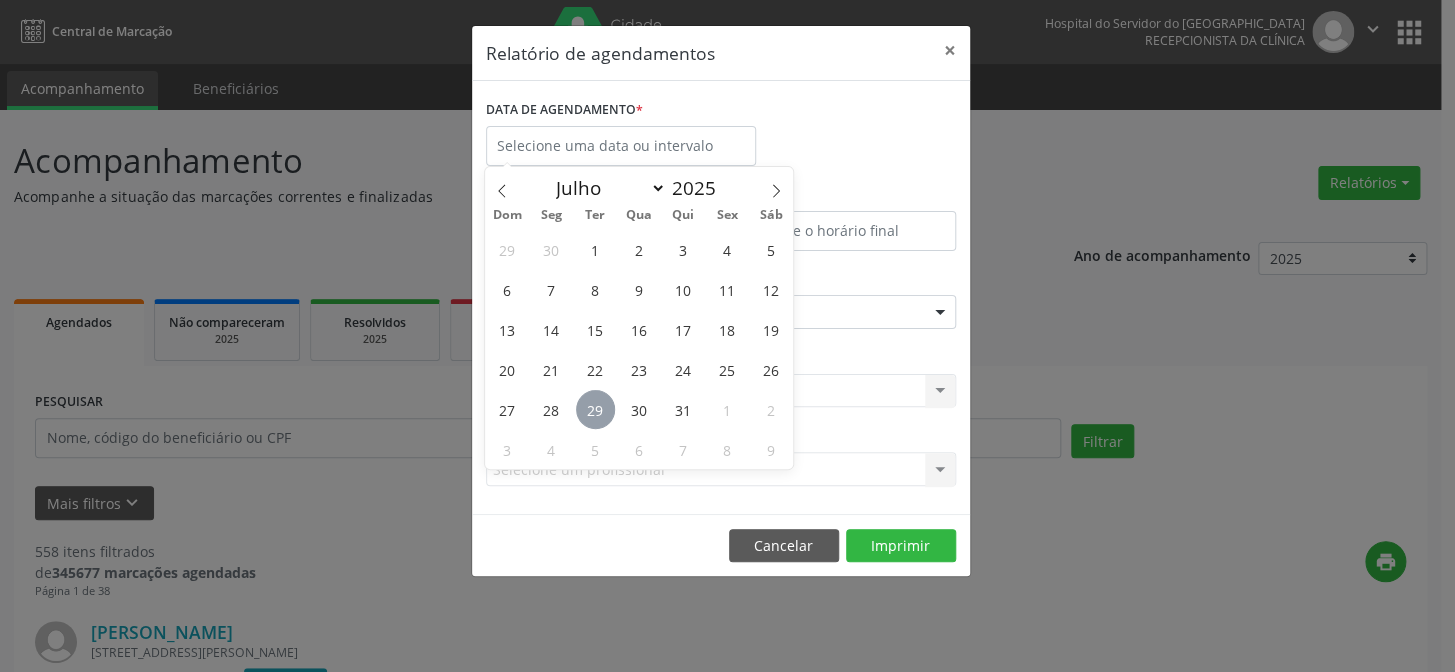 click on "29" at bounding box center [595, 409] 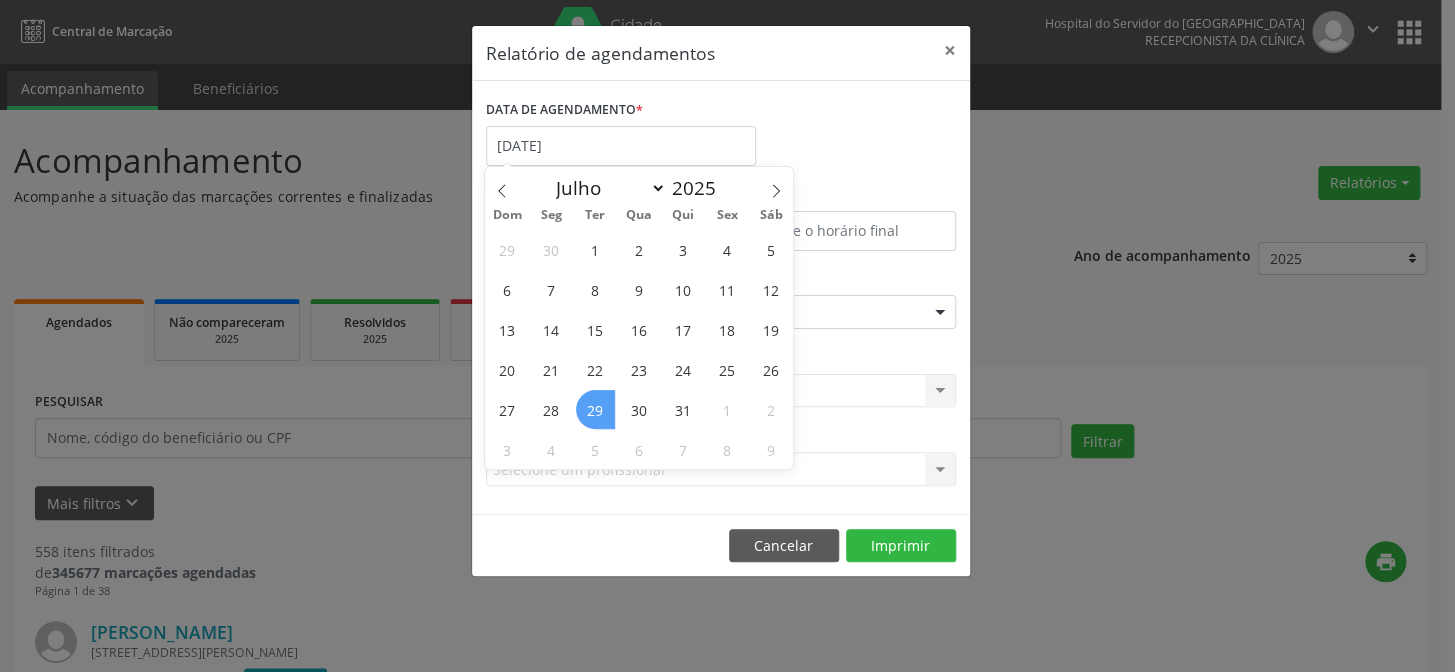 click on "29" at bounding box center [595, 409] 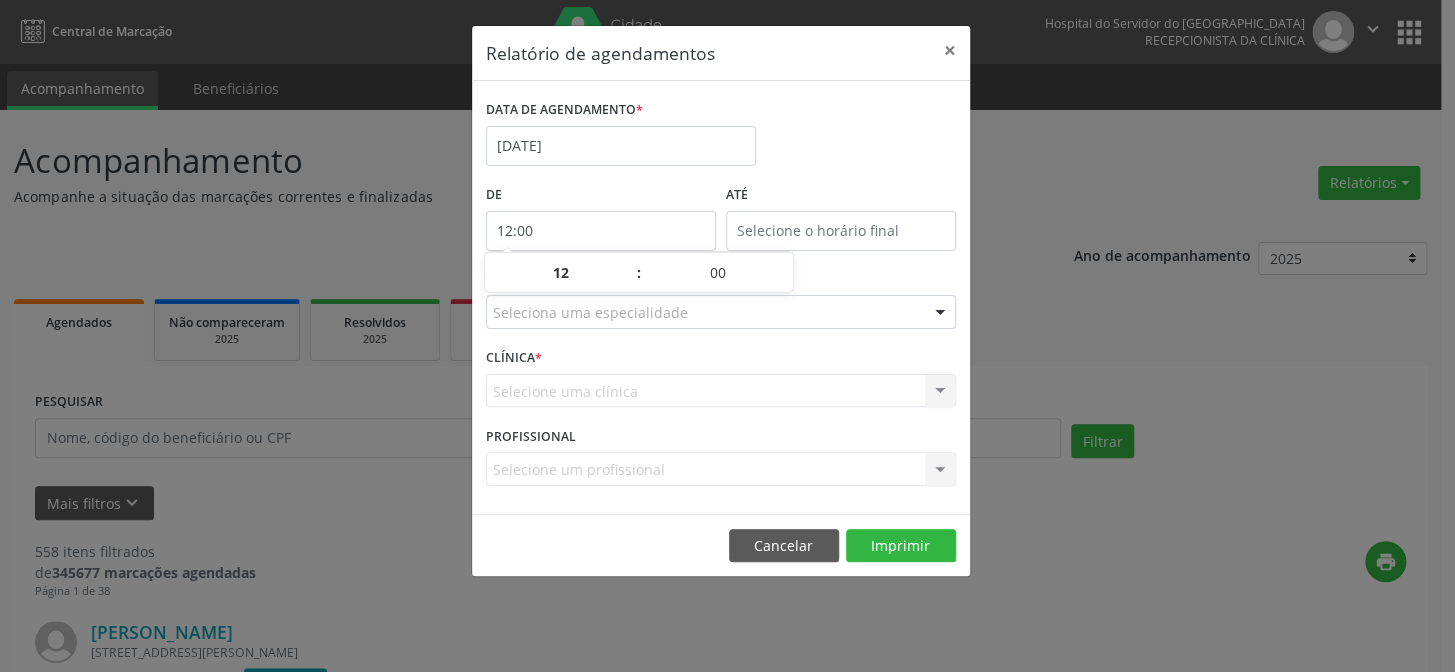 click on "12:00" at bounding box center (601, 231) 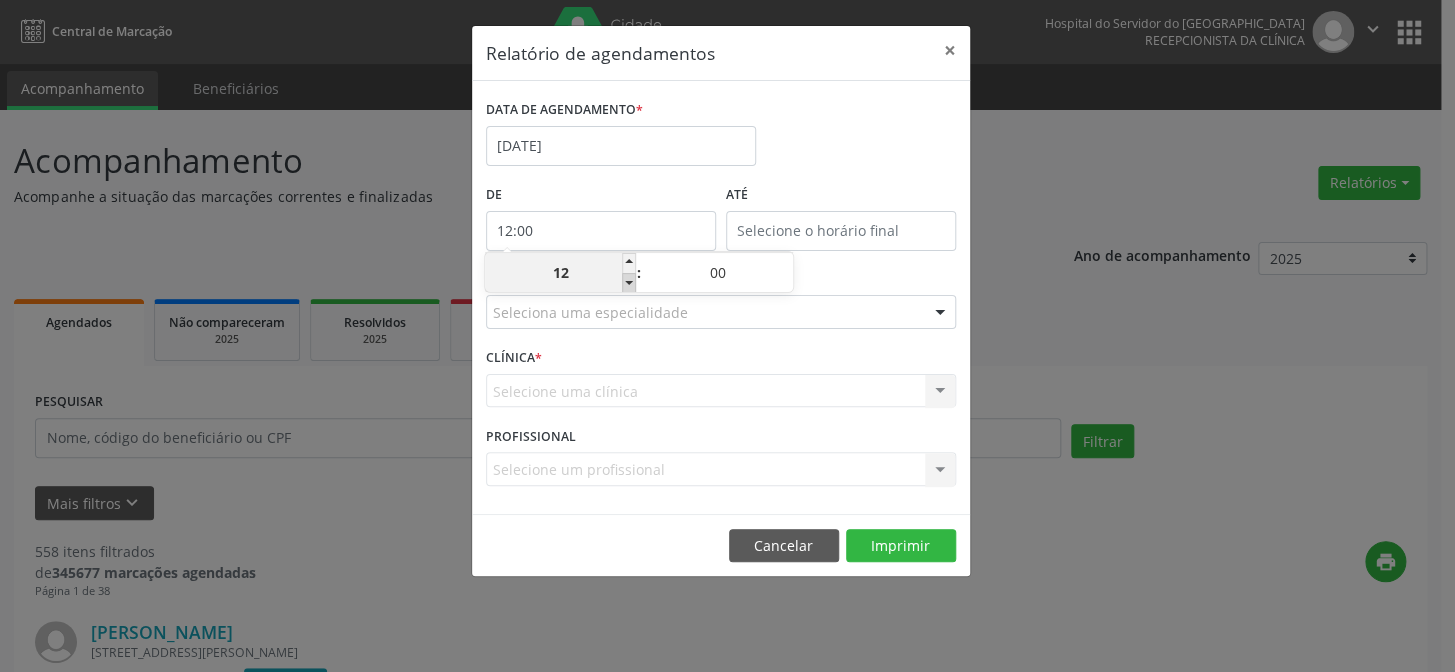 click at bounding box center [629, 283] 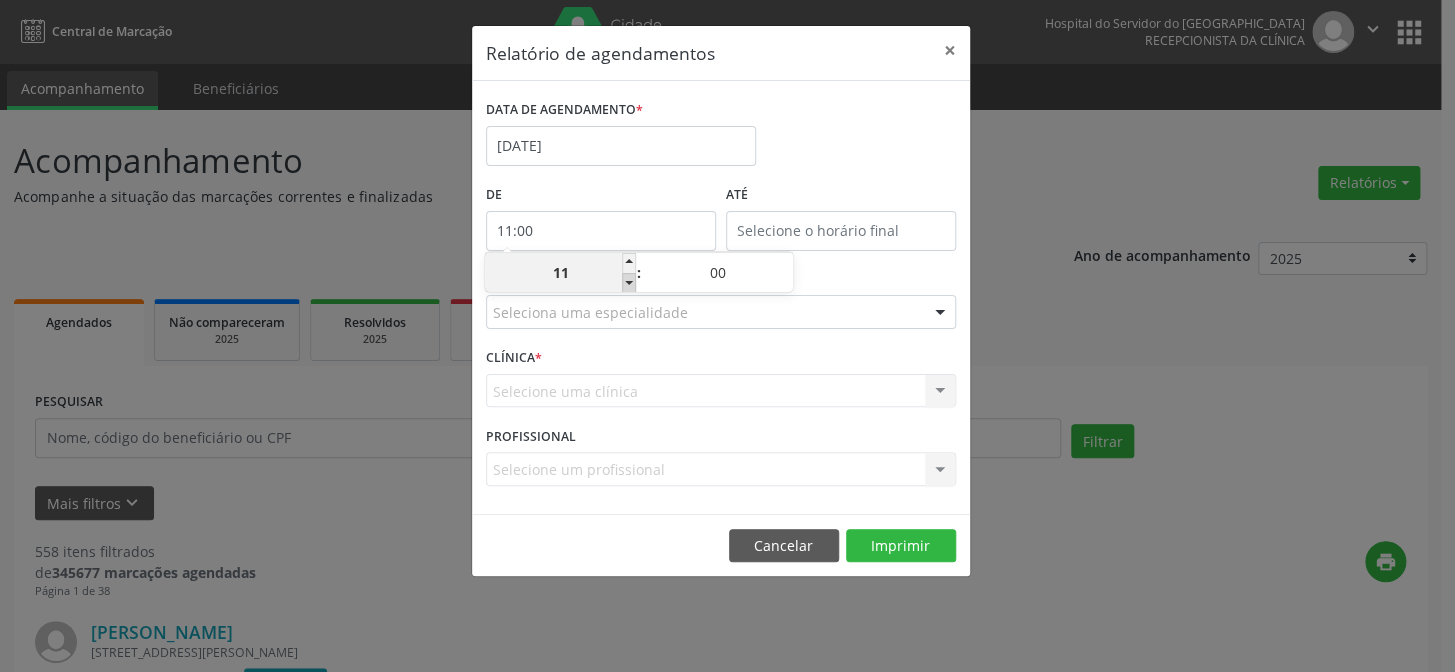 click at bounding box center (629, 283) 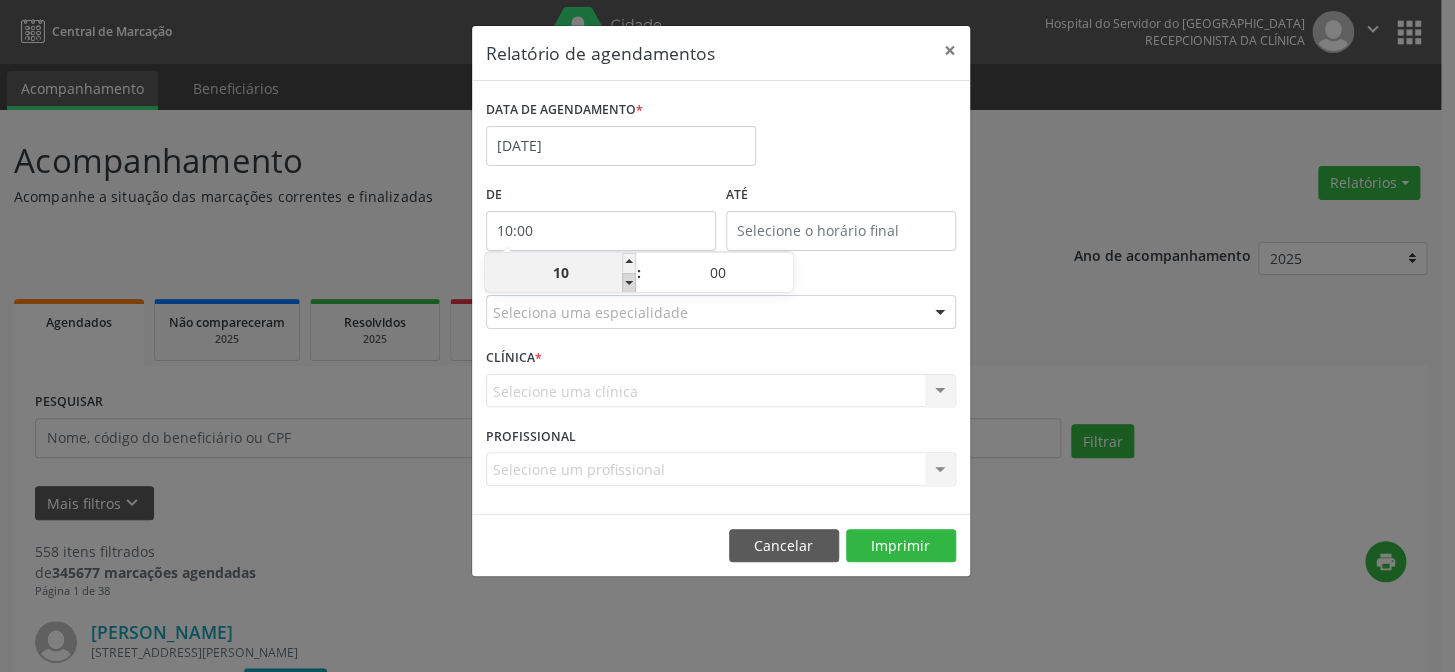 click at bounding box center [629, 283] 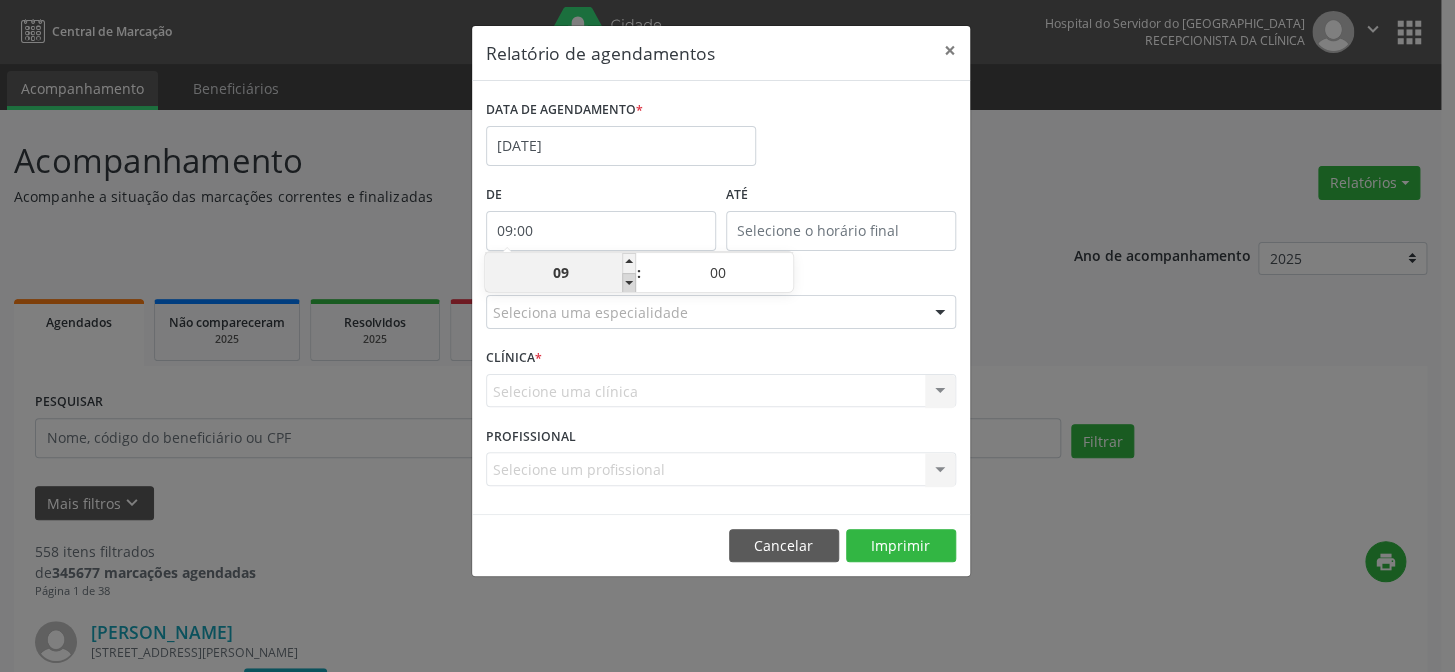 click at bounding box center [629, 283] 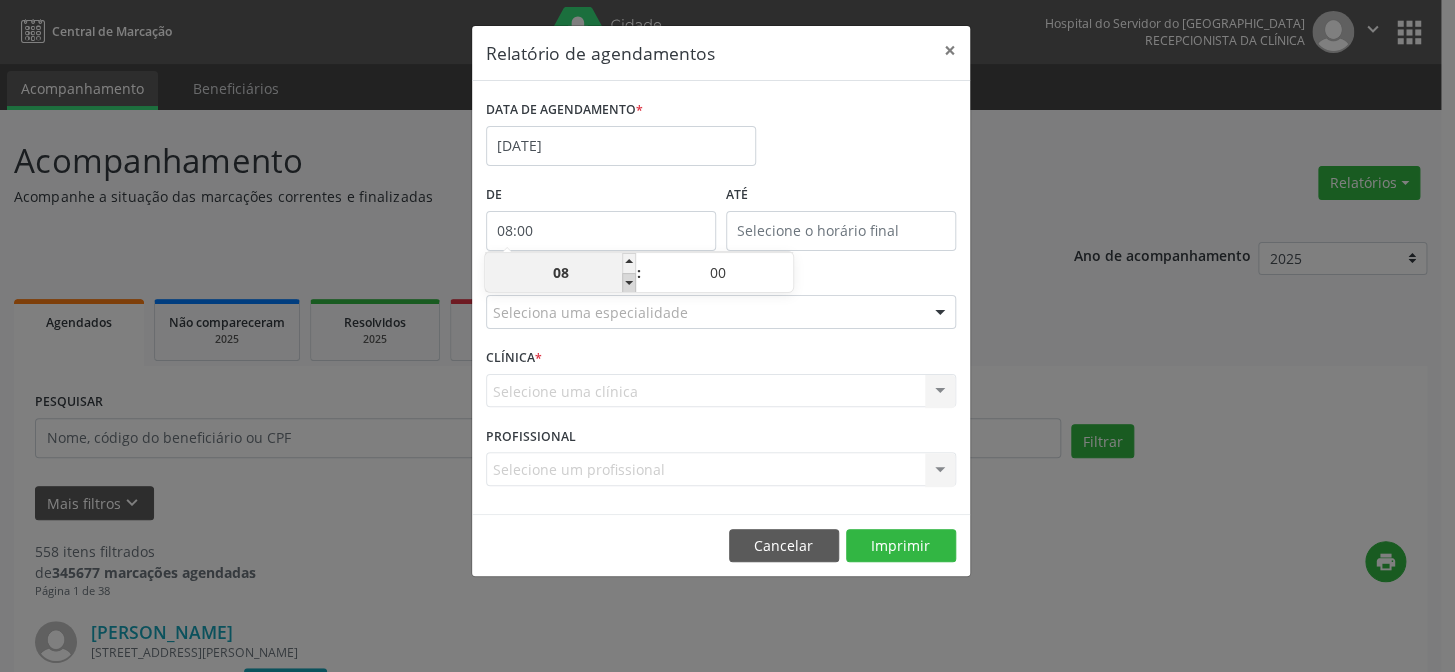 click at bounding box center (629, 283) 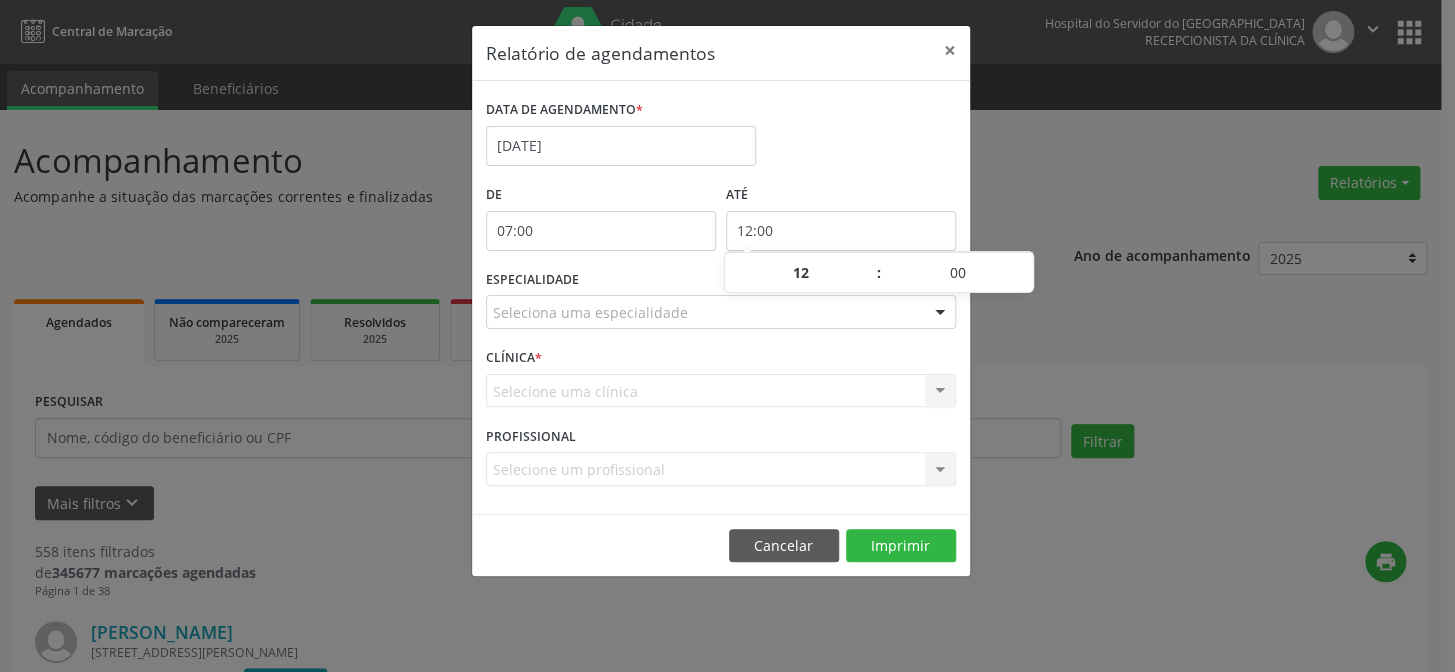 click on "12:00" at bounding box center [841, 231] 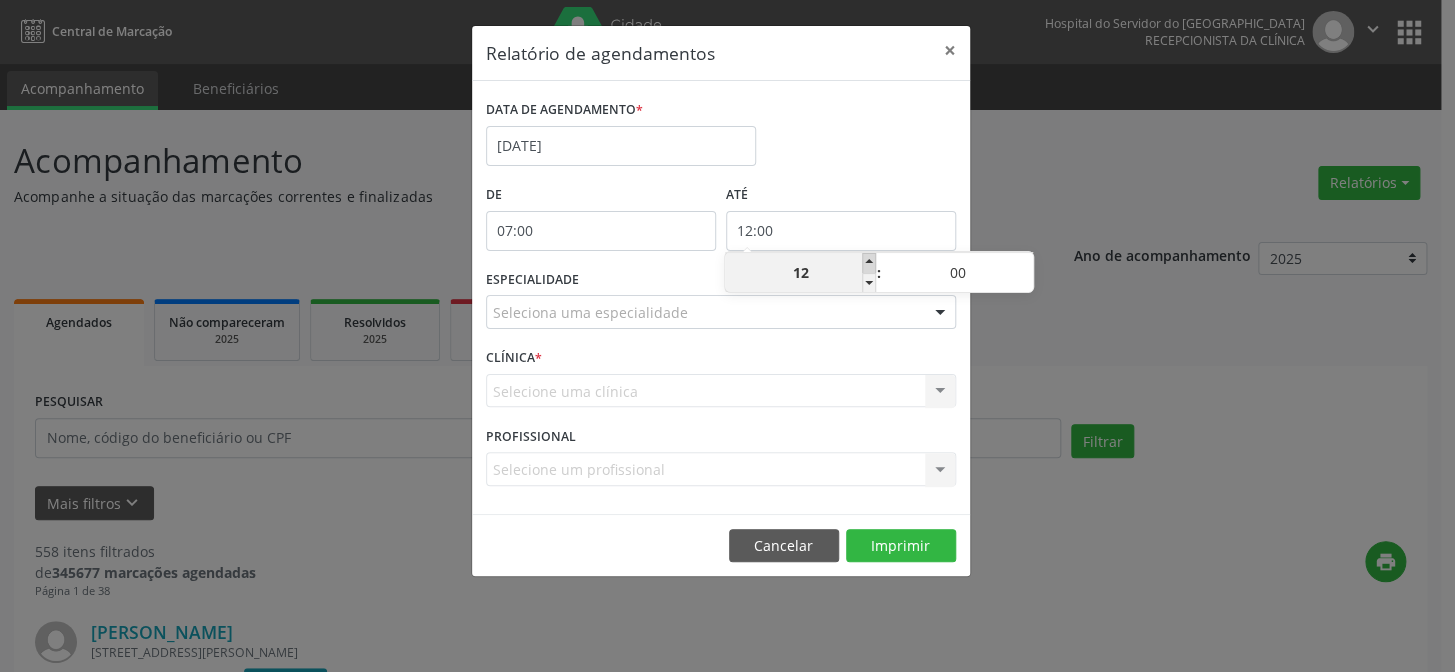 click at bounding box center [869, 263] 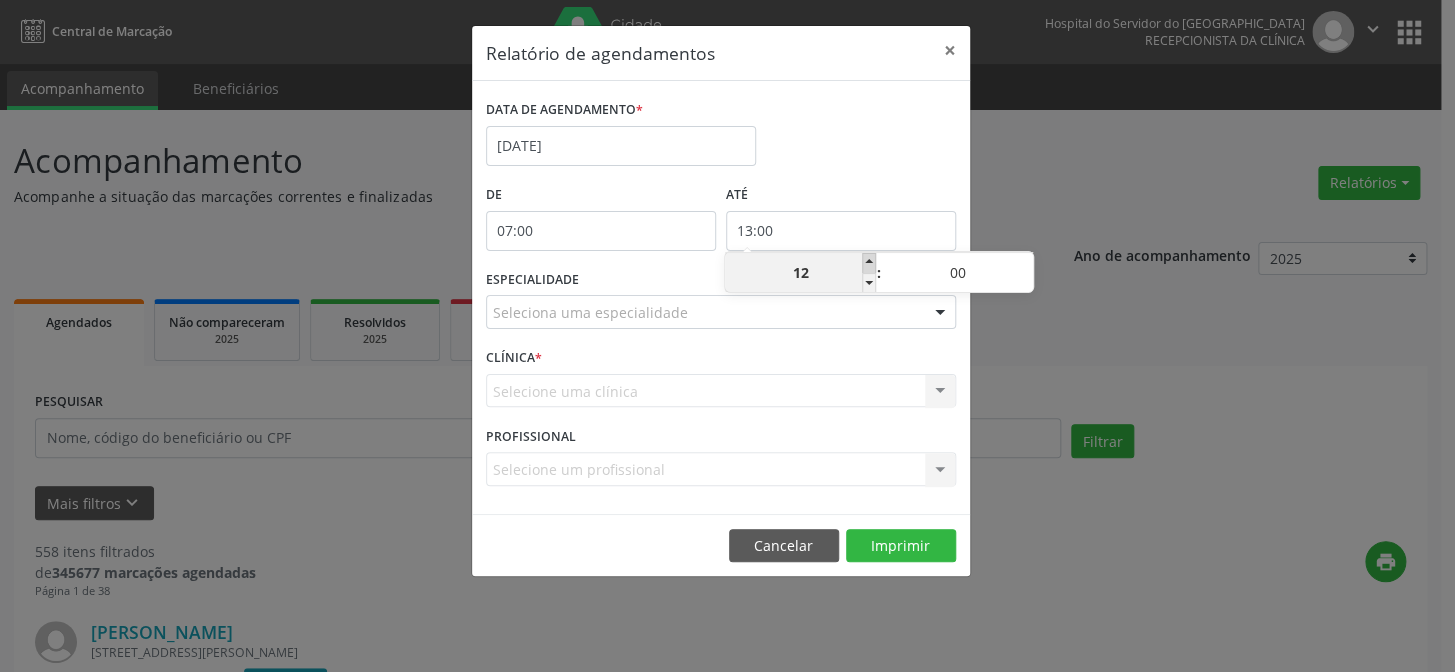 type on "13" 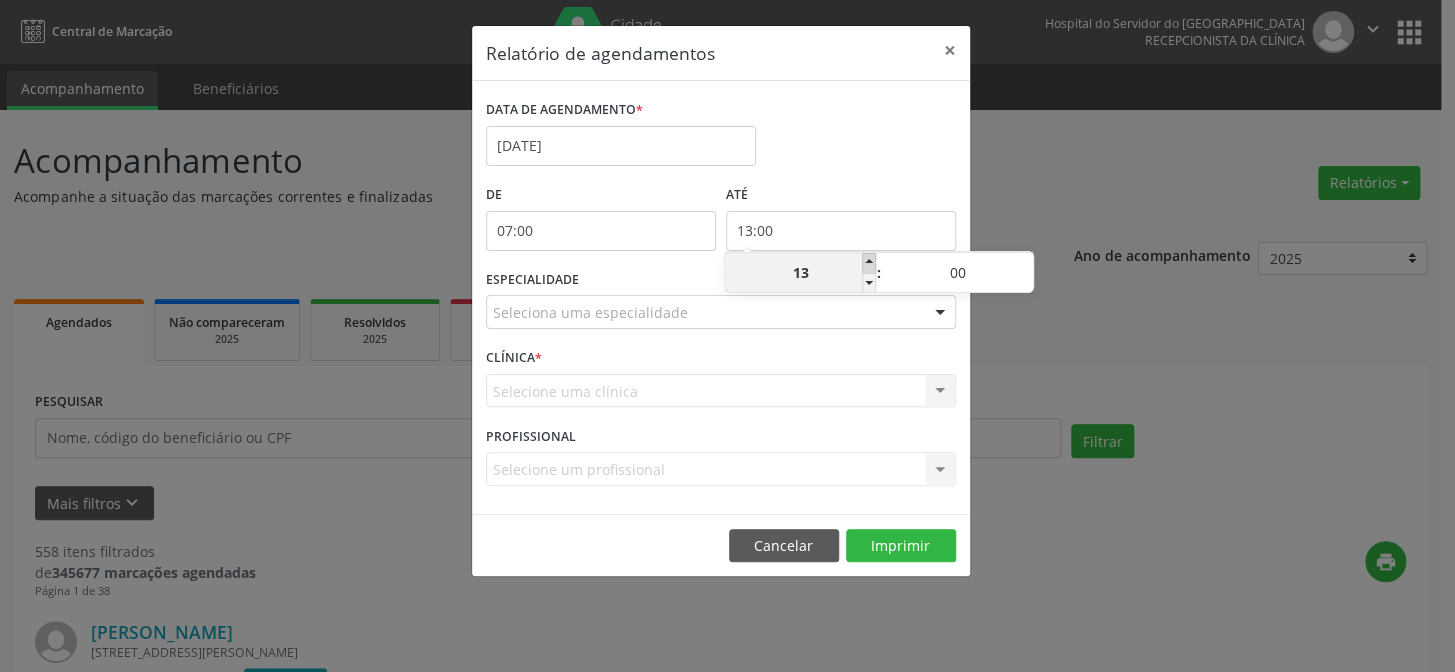 click at bounding box center [869, 263] 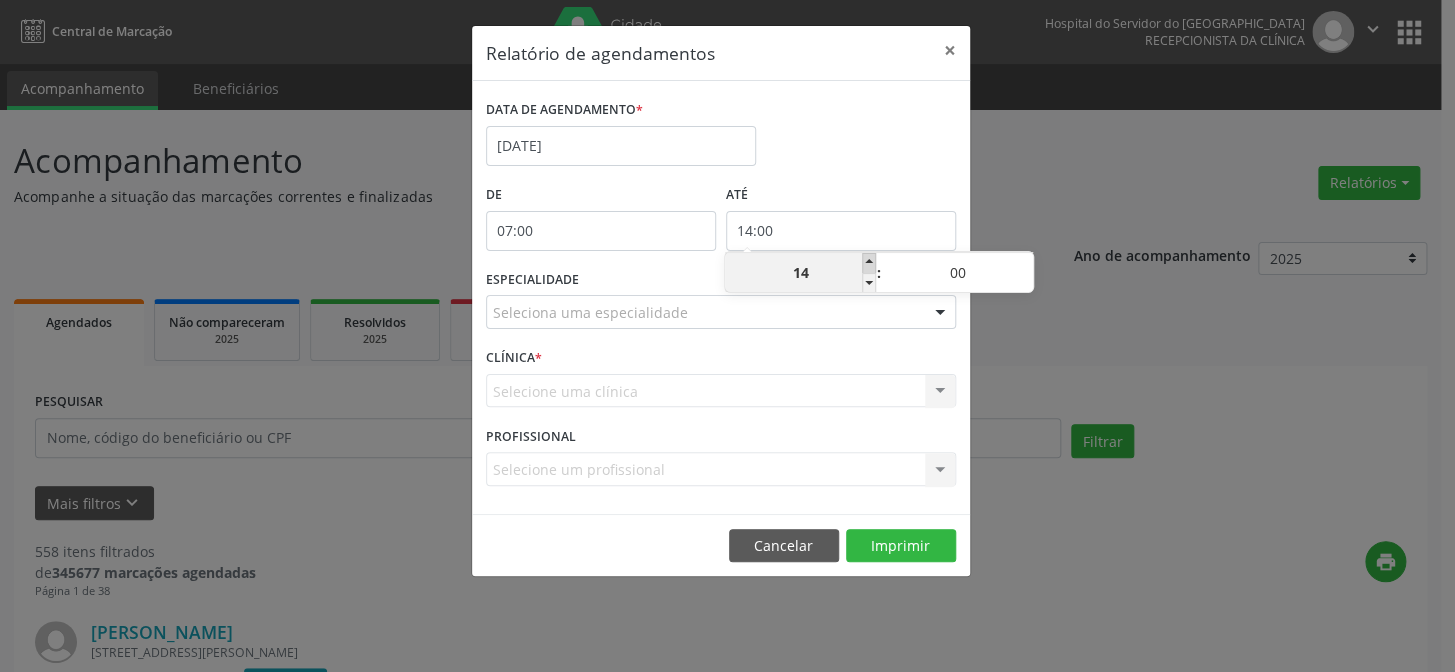 click at bounding box center [869, 263] 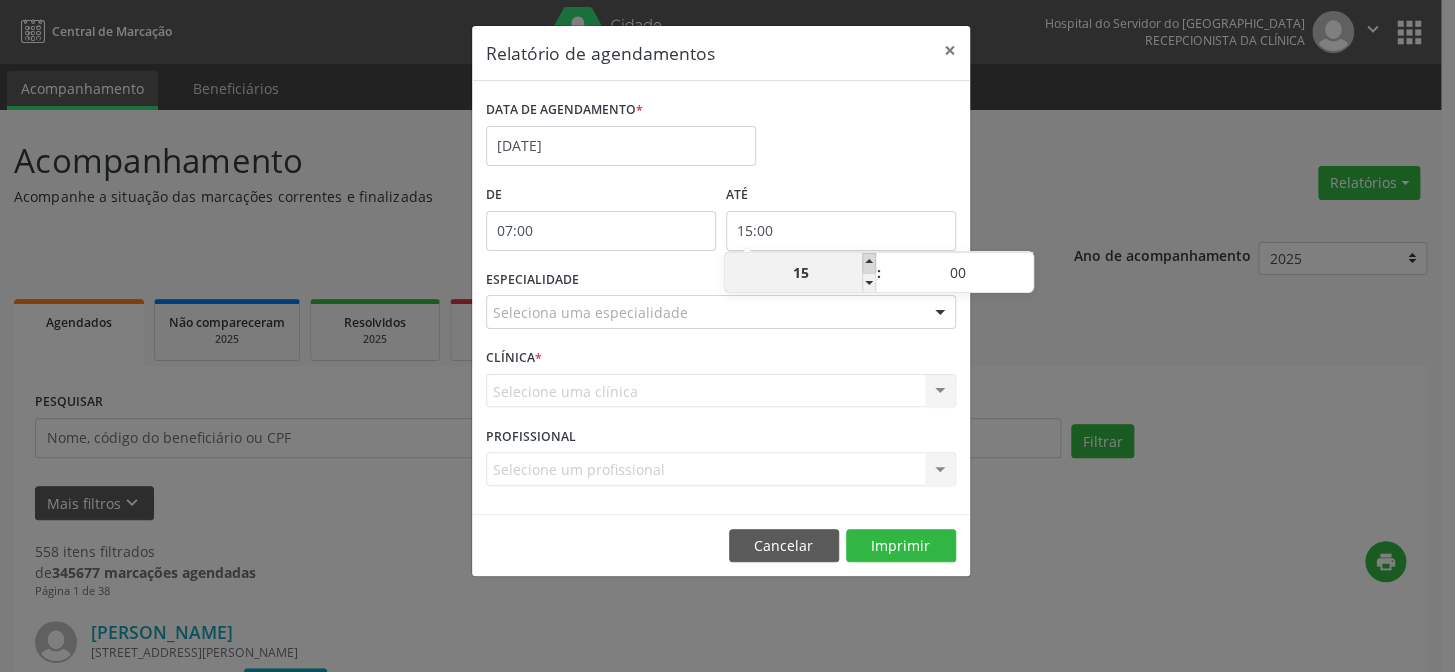 click at bounding box center [869, 263] 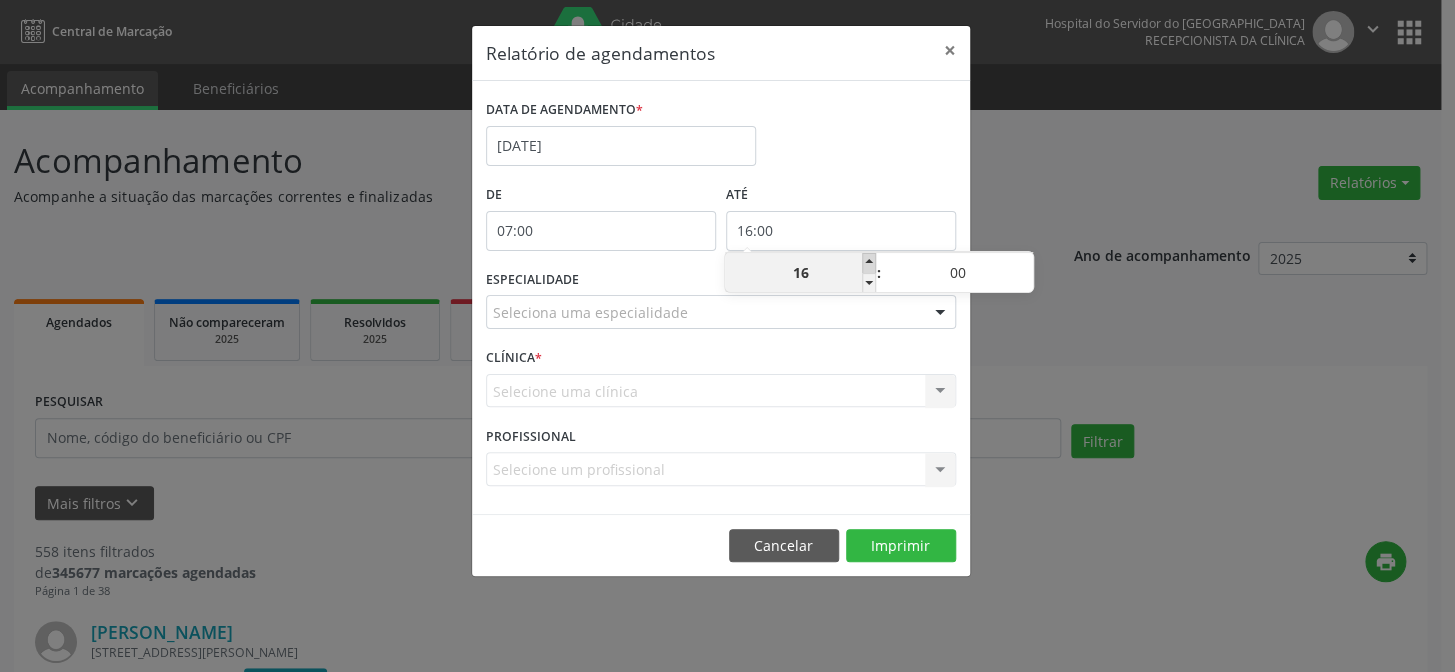 click at bounding box center (869, 263) 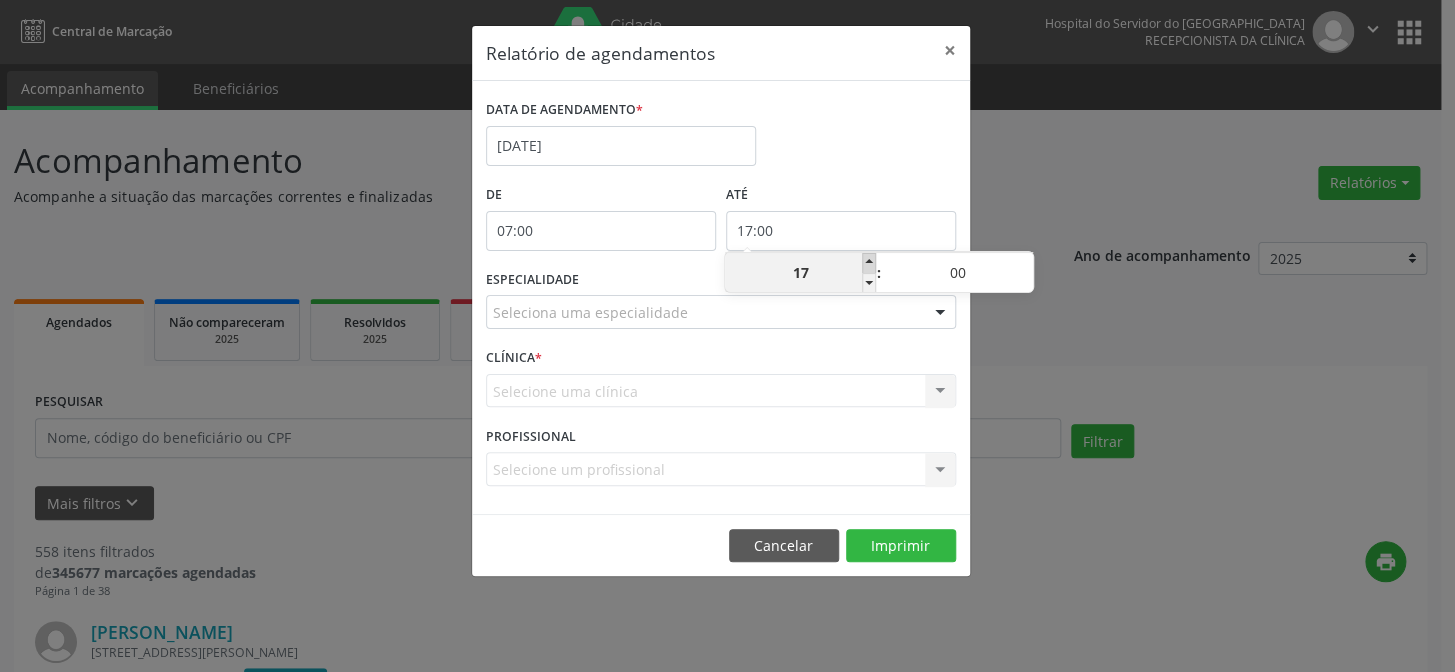 click at bounding box center (869, 263) 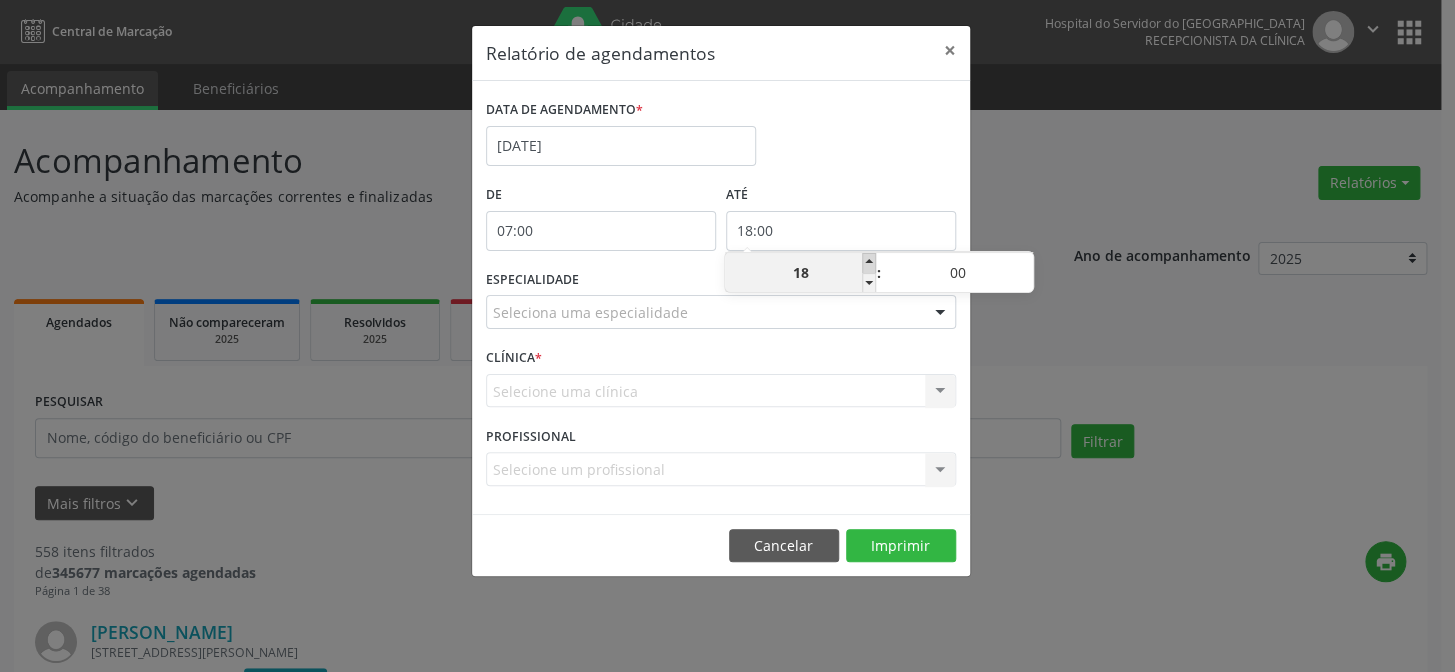 click at bounding box center (869, 263) 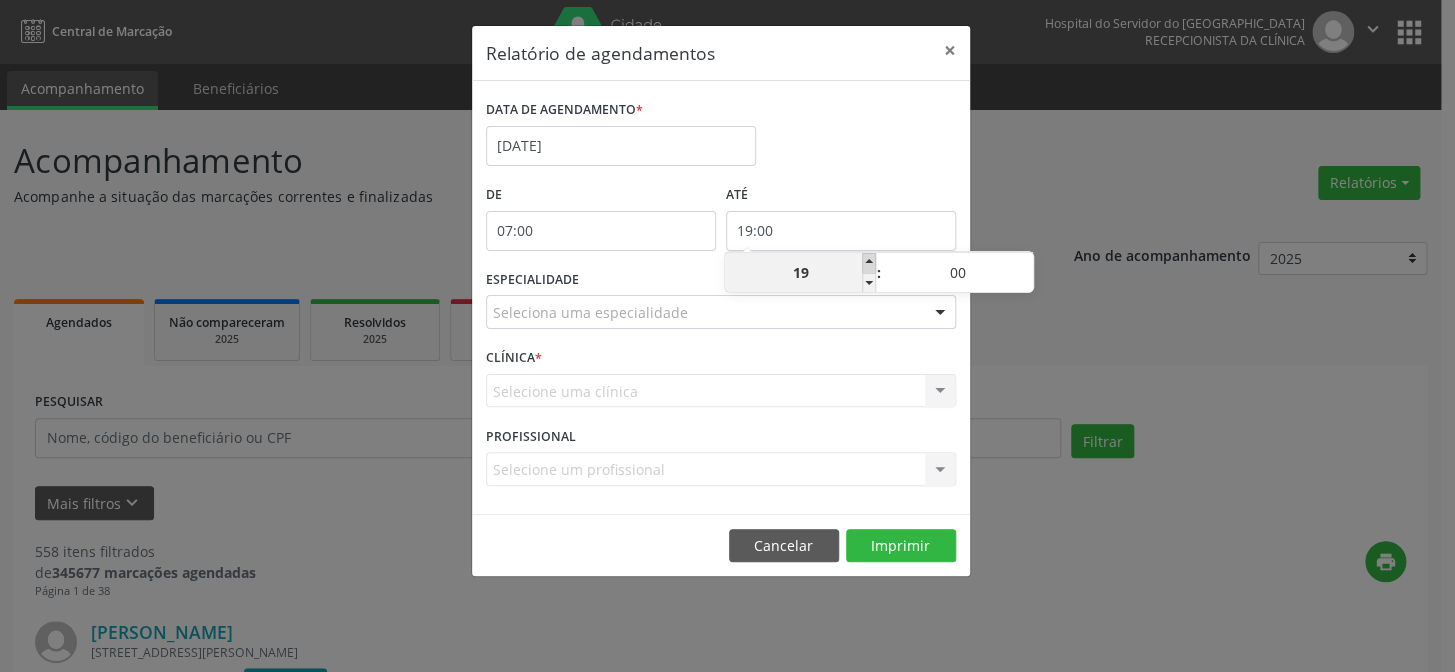 click at bounding box center [869, 263] 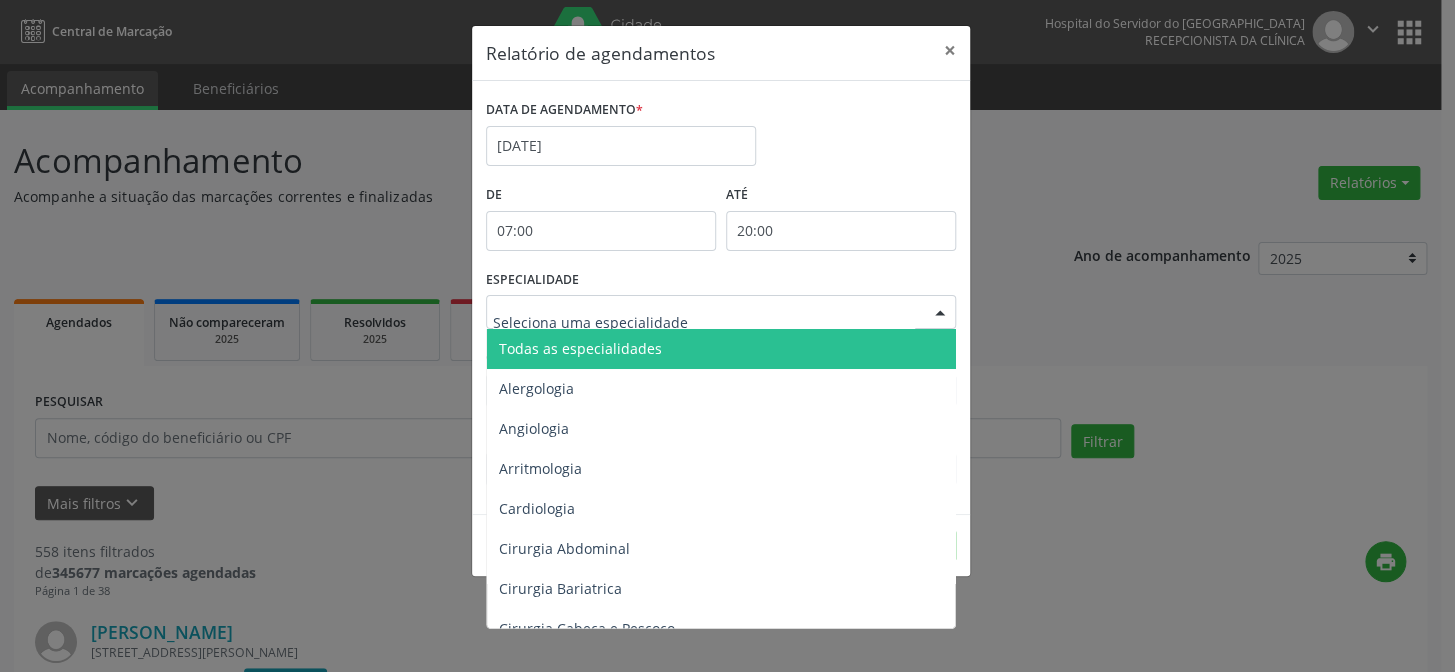 click at bounding box center [940, 313] 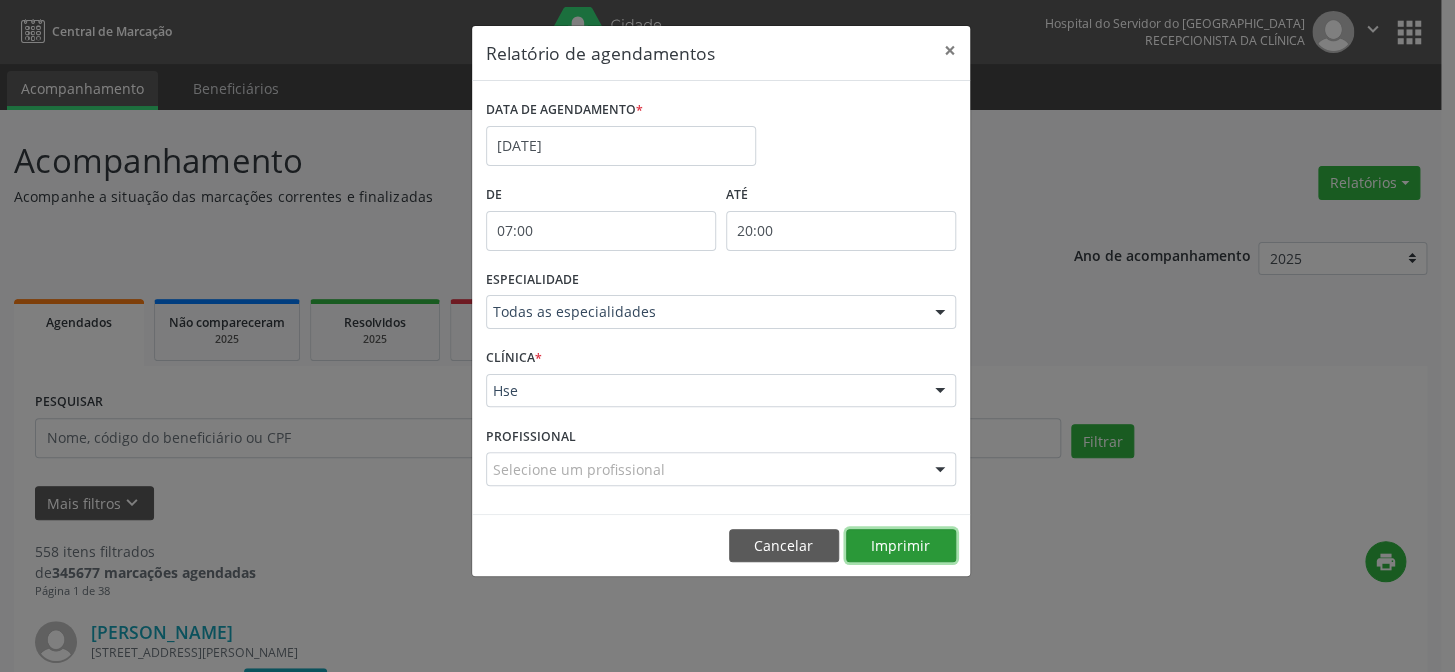 click on "Imprimir" at bounding box center (901, 546) 